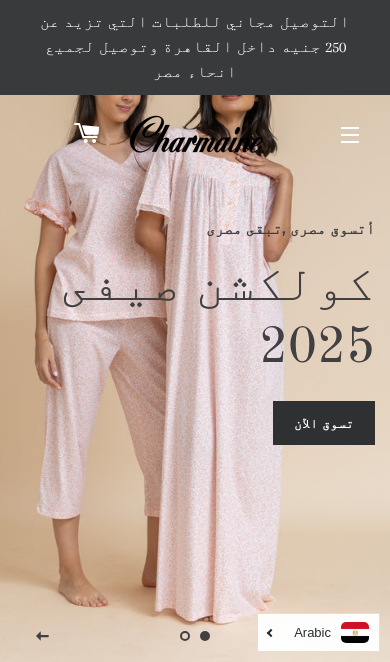 scroll, scrollTop: 0, scrollLeft: 0, axis: both 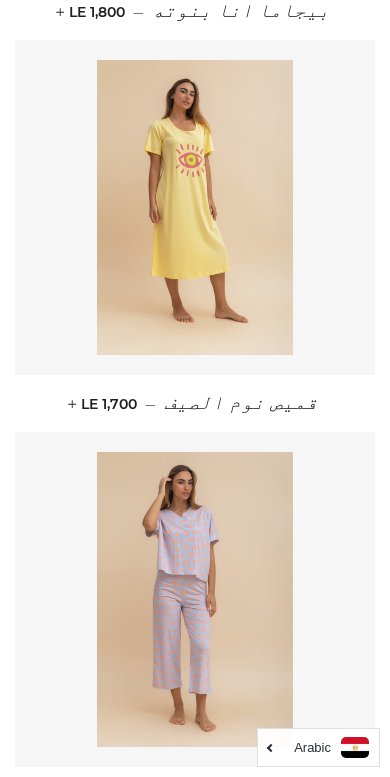 click at bounding box center (195, 207) 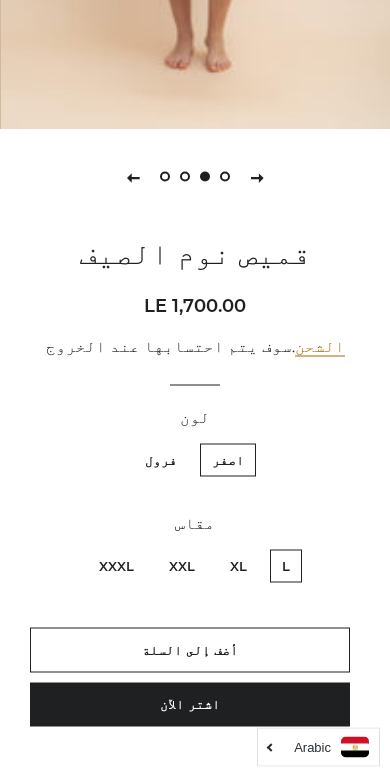 scroll, scrollTop: 626, scrollLeft: 0, axis: vertical 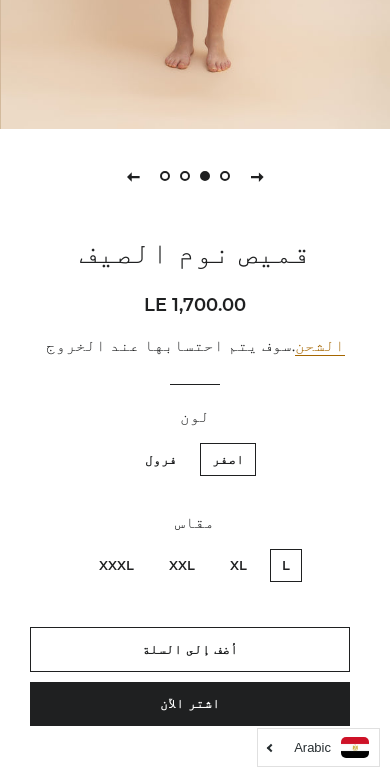 click on "XL" at bounding box center [238, 565] 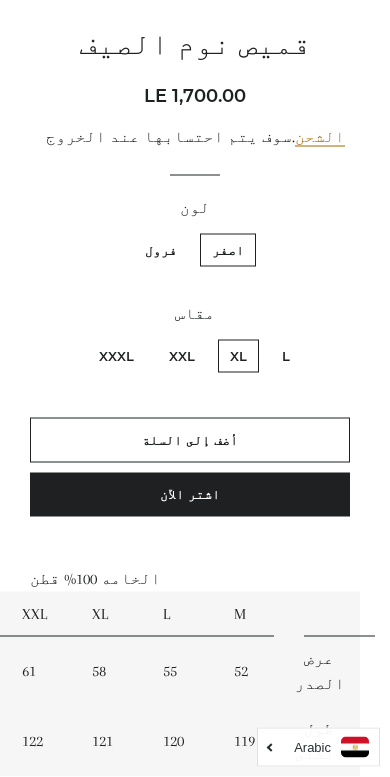 scroll, scrollTop: 836, scrollLeft: 0, axis: vertical 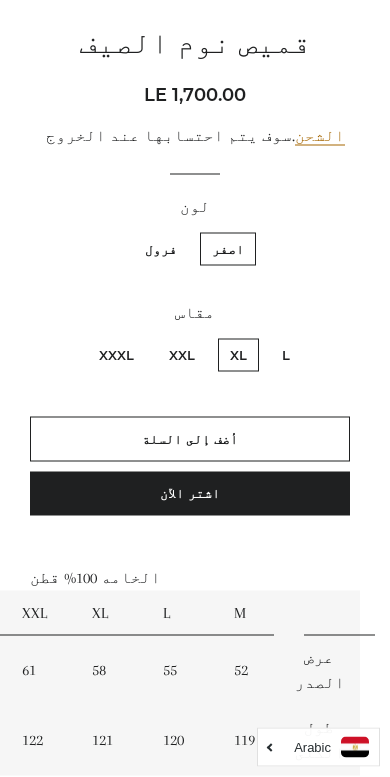 click on "اشتر الآن" at bounding box center (190, 494) 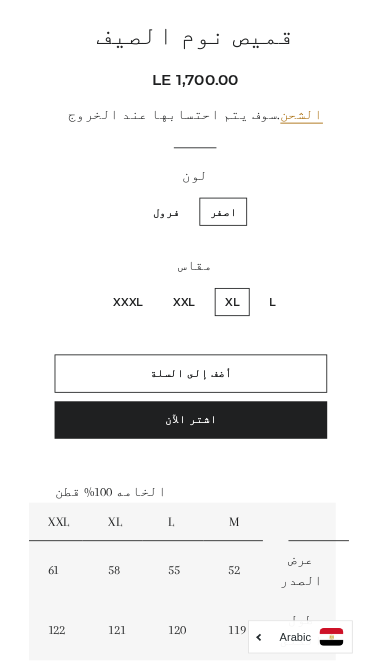scroll, scrollTop: 457, scrollLeft: 0, axis: vertical 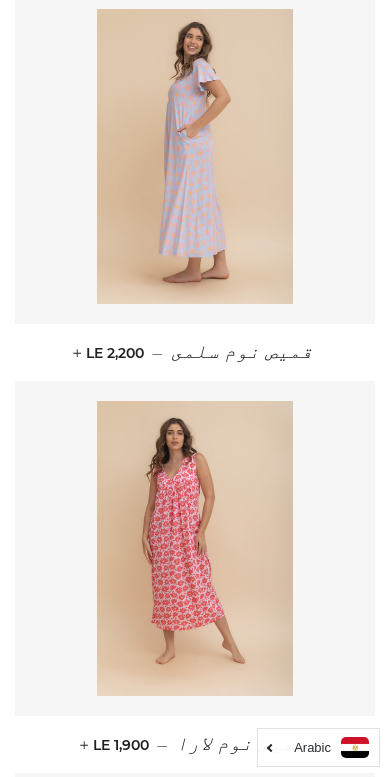click at bounding box center (195, 156) 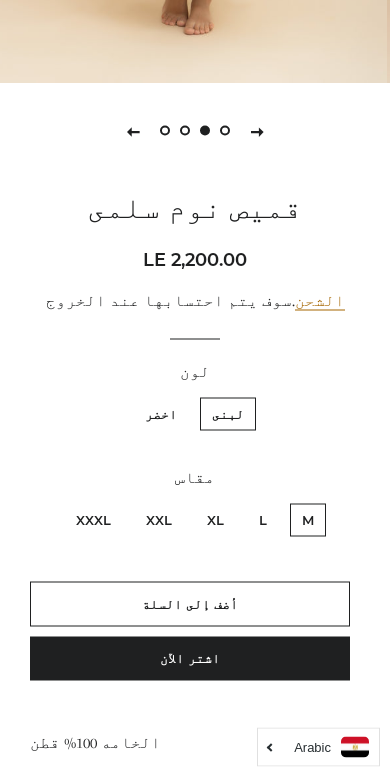 scroll, scrollTop: 672, scrollLeft: 0, axis: vertical 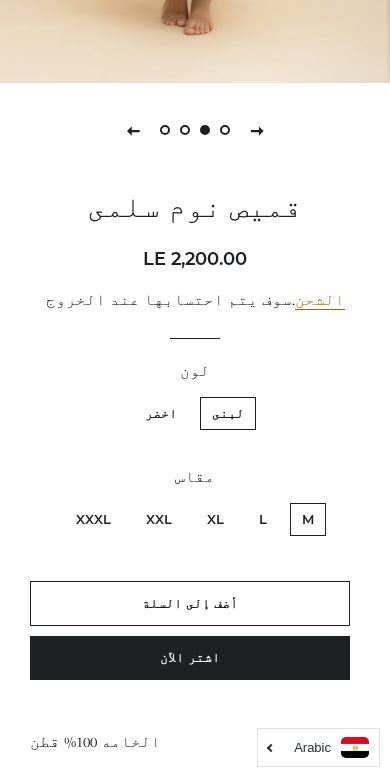 click on "اخضر" at bounding box center [161, 413] 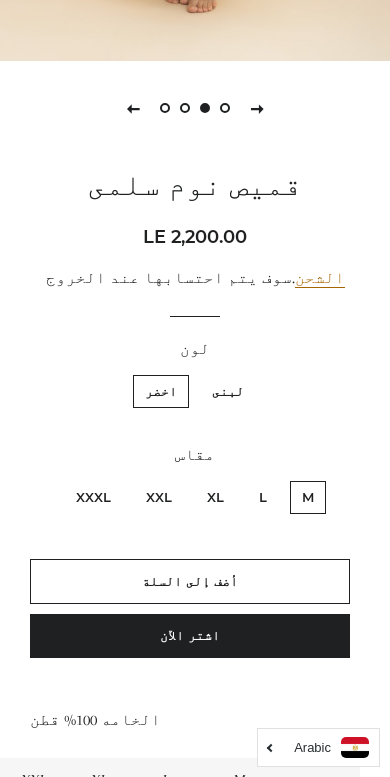 click on "L" at bounding box center (263, 497) 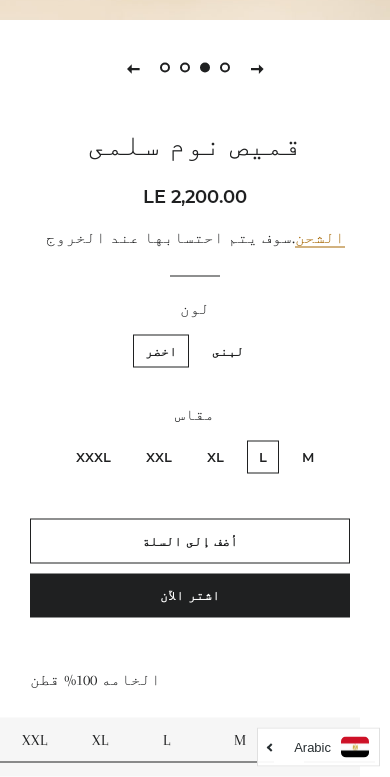 scroll, scrollTop: 735, scrollLeft: 0, axis: vertical 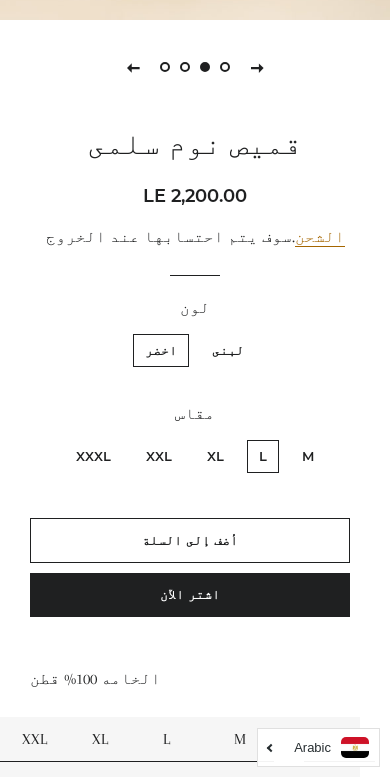 click on "اشتر الآن" at bounding box center (190, 595) 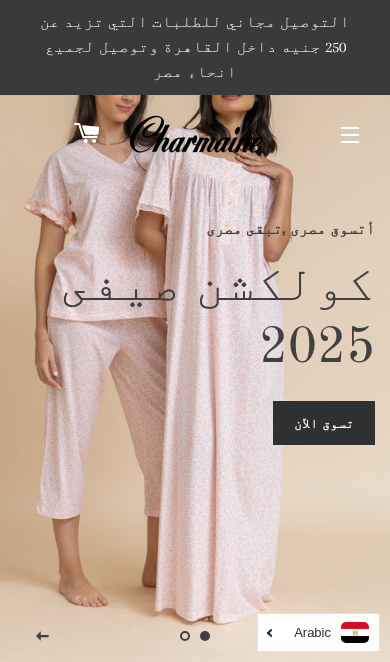 scroll, scrollTop: 0, scrollLeft: 0, axis: both 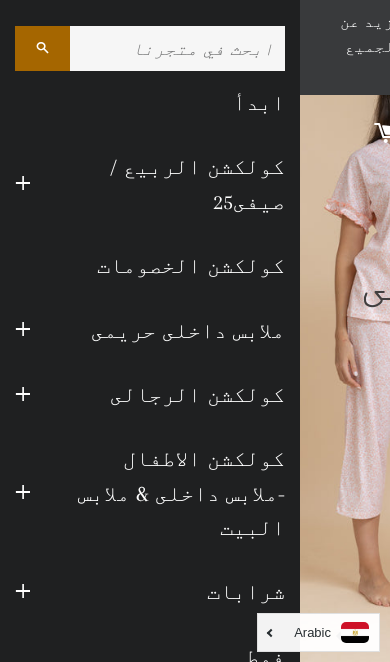 click on "كولكشن الخصومات" at bounding box center (150, 266) 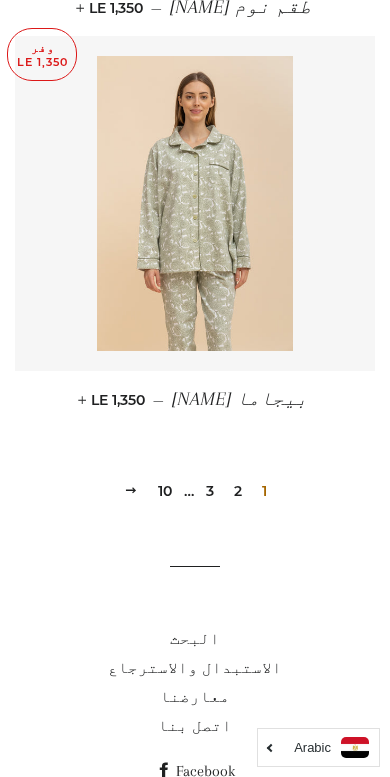 scroll, scrollTop: 5000, scrollLeft: 0, axis: vertical 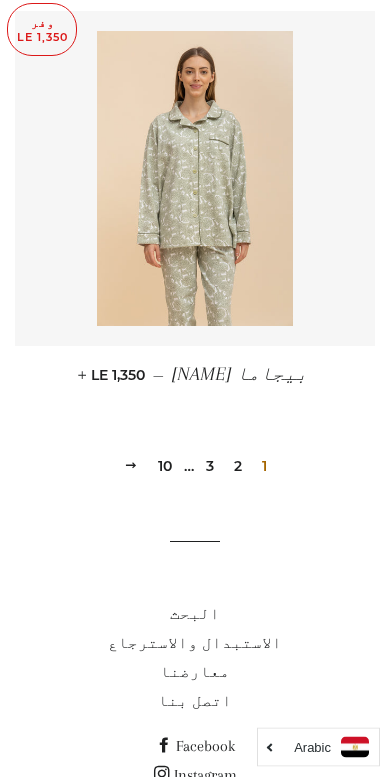 click on "2" at bounding box center [238, 467] 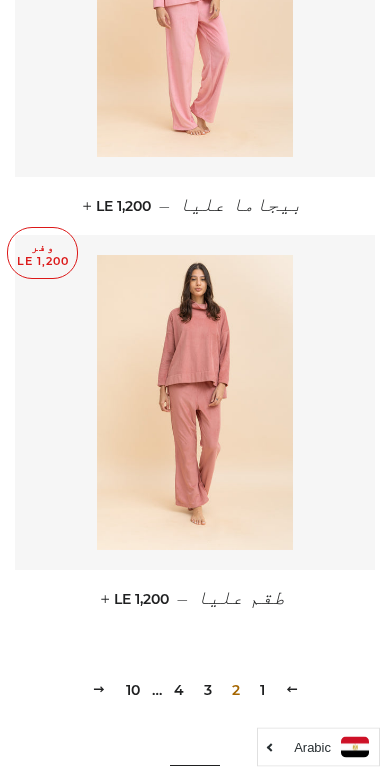 scroll, scrollTop: 5051, scrollLeft: 0, axis: vertical 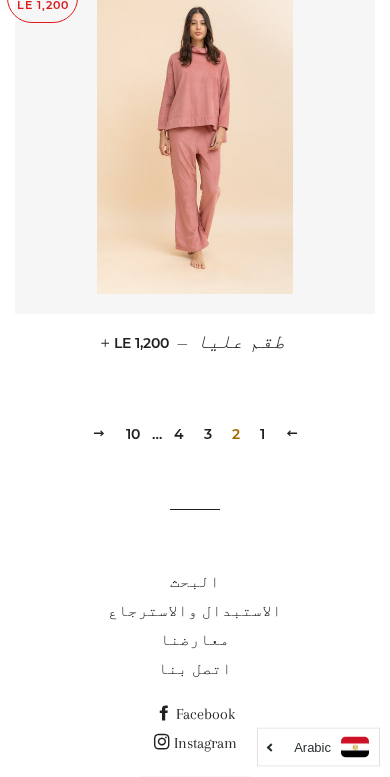 click on "3" at bounding box center (208, 435) 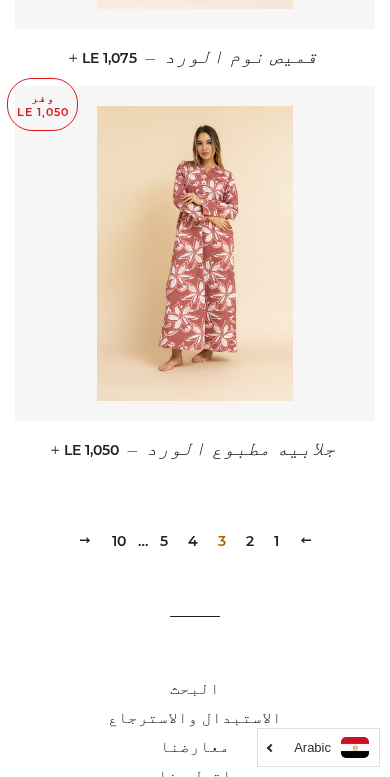 scroll, scrollTop: 5012, scrollLeft: 0, axis: vertical 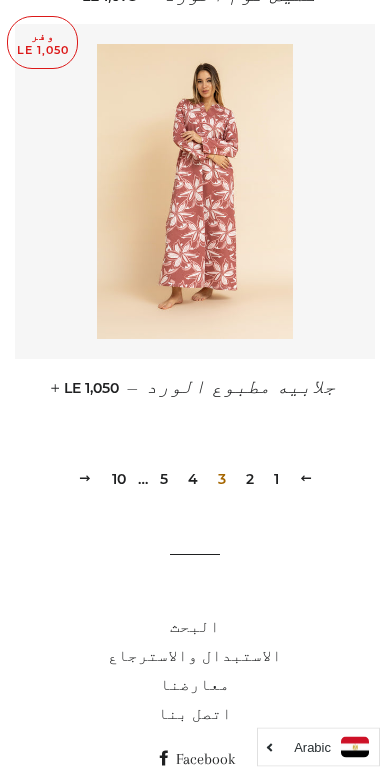 click on "4" at bounding box center [193, 480] 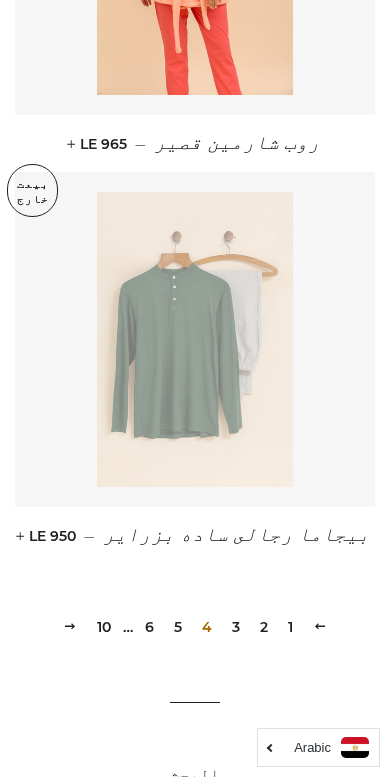 scroll, scrollTop: 4901, scrollLeft: 0, axis: vertical 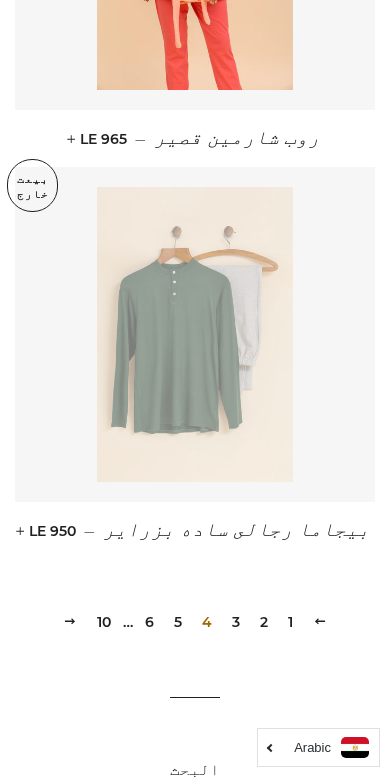 click on "5" at bounding box center [178, 622] 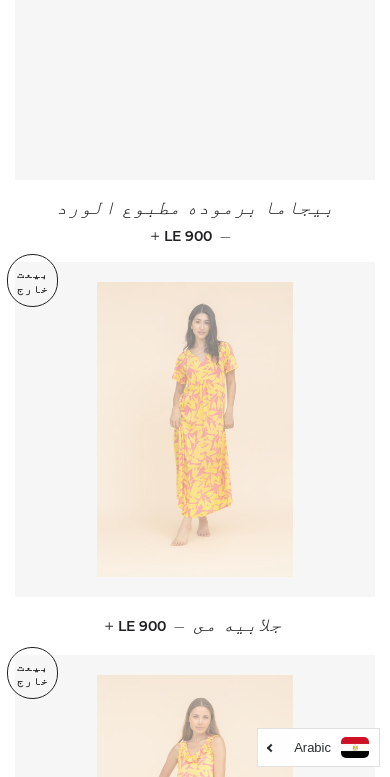 scroll, scrollTop: 2449, scrollLeft: 0, axis: vertical 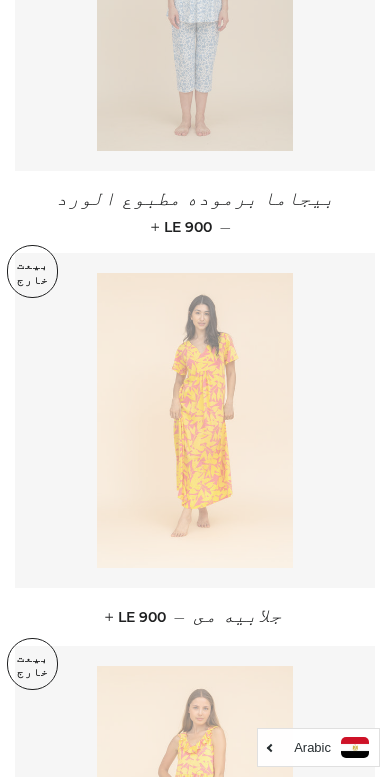 click at bounding box center [195, 420] 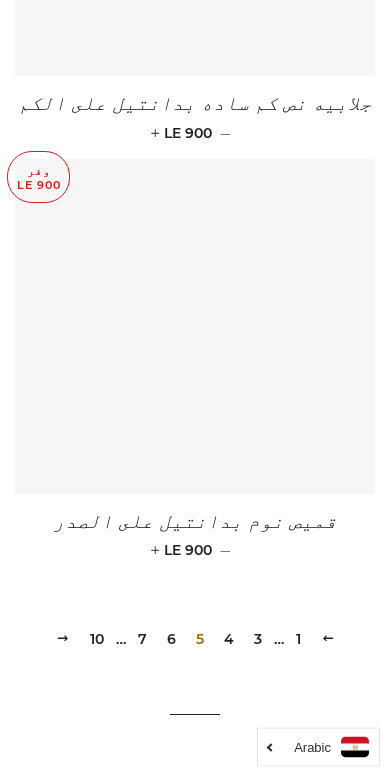 scroll, scrollTop: 4958, scrollLeft: 0, axis: vertical 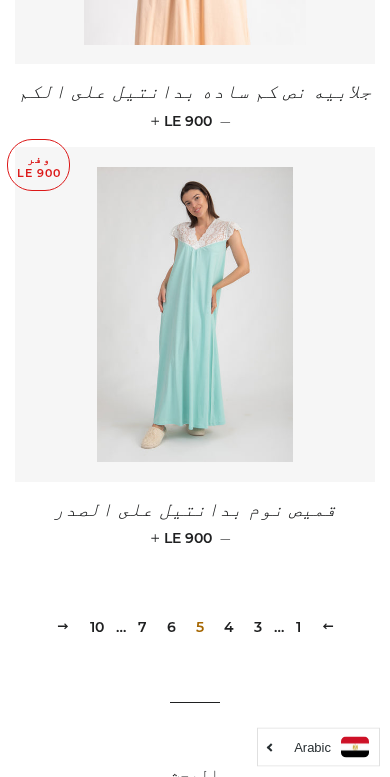 click on "6" at bounding box center [171, 628] 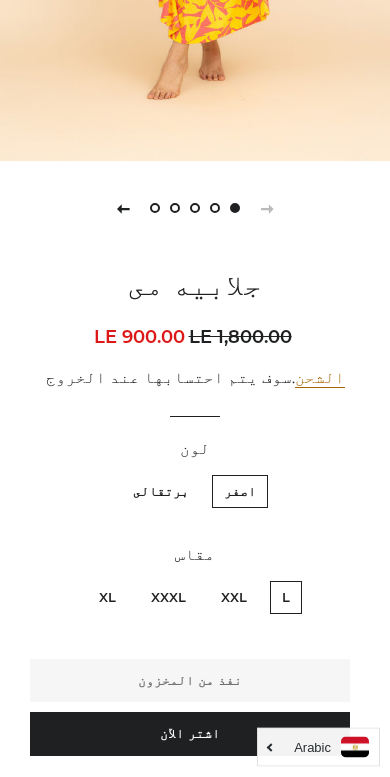 scroll, scrollTop: 594, scrollLeft: 0, axis: vertical 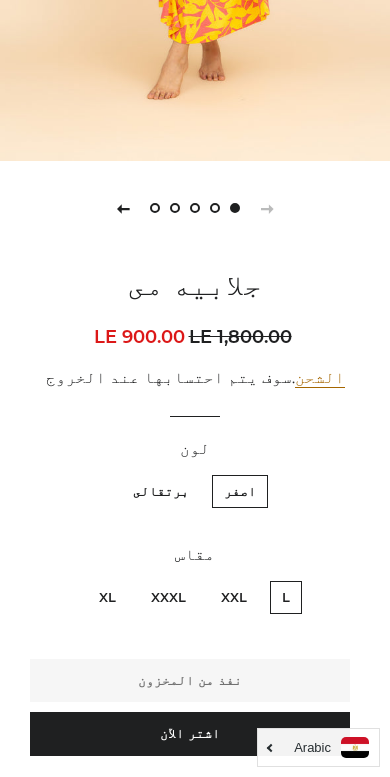 click on "XL" at bounding box center [107, 597] 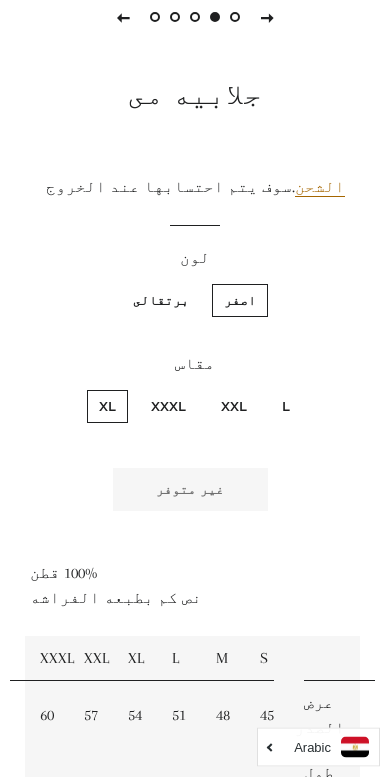scroll, scrollTop: 785, scrollLeft: 0, axis: vertical 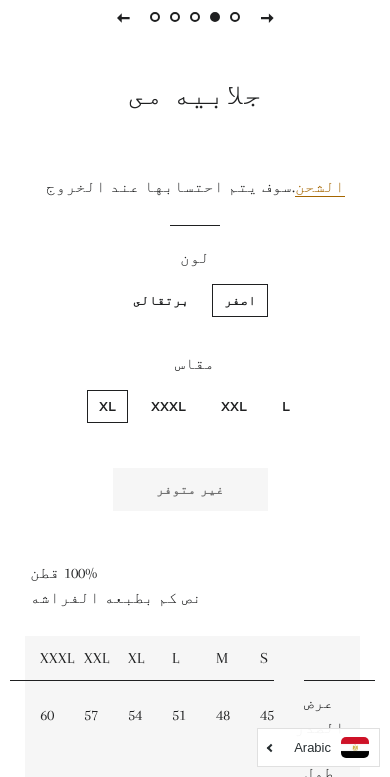 click on "برتقالى" at bounding box center (161, 300) 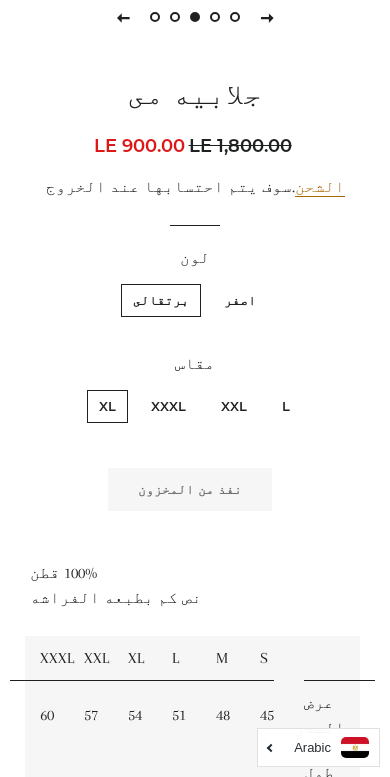 click on "L" at bounding box center [286, 406] 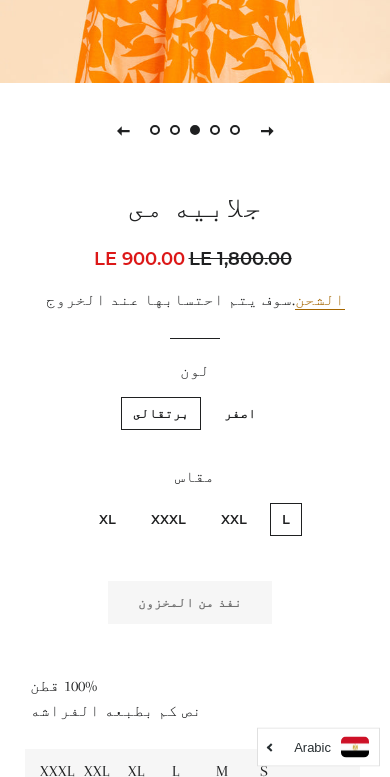 scroll, scrollTop: 728, scrollLeft: 0, axis: vertical 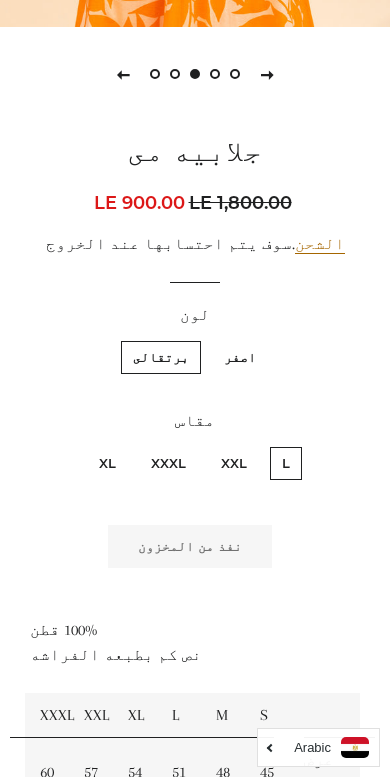 click on "اصفر" at bounding box center [240, 357] 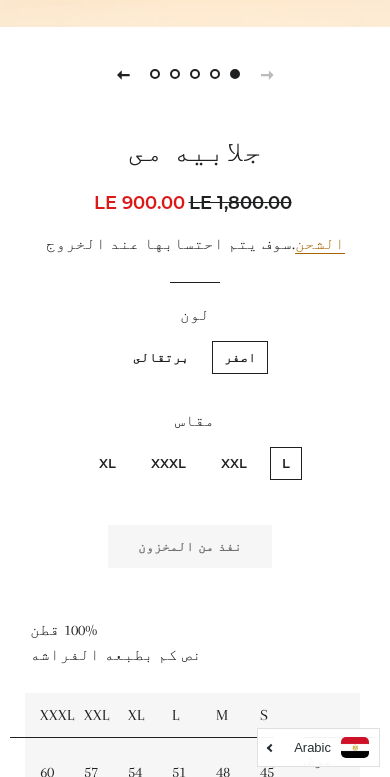 click on "XXL" at bounding box center (234, 463) 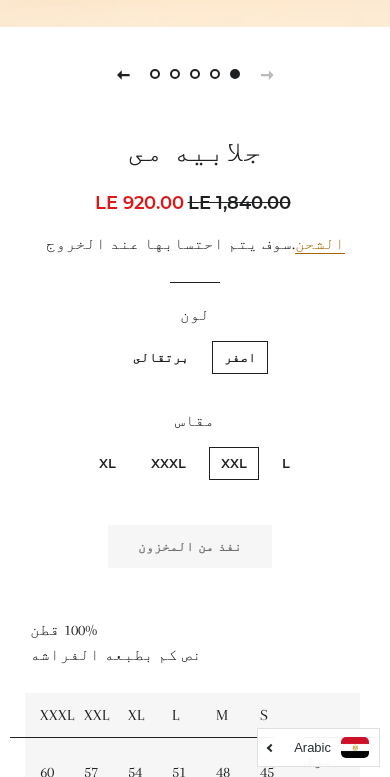 click on "XXXL" at bounding box center (168, 463) 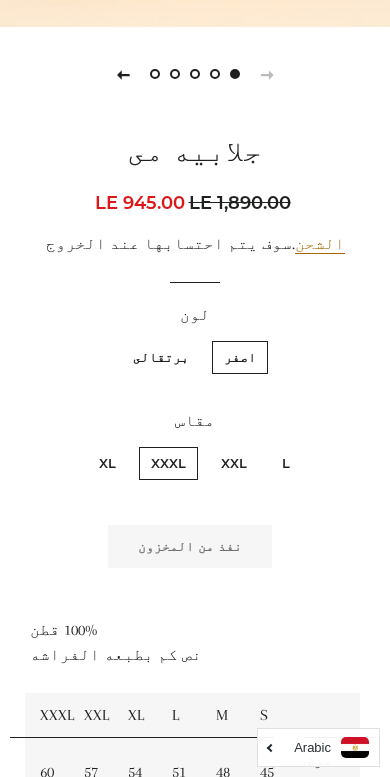 click on "XL" at bounding box center (107, 463) 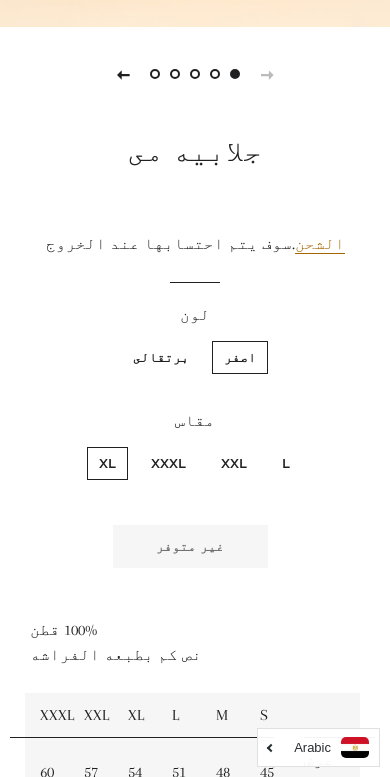 click on "برتقالى" at bounding box center [161, 357] 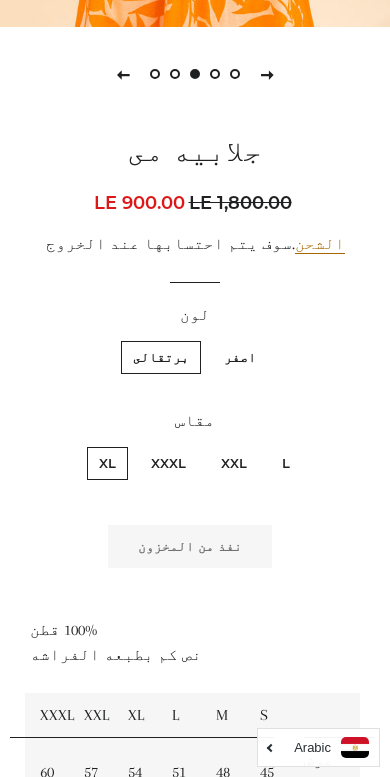 click on "L" at bounding box center (286, 463) 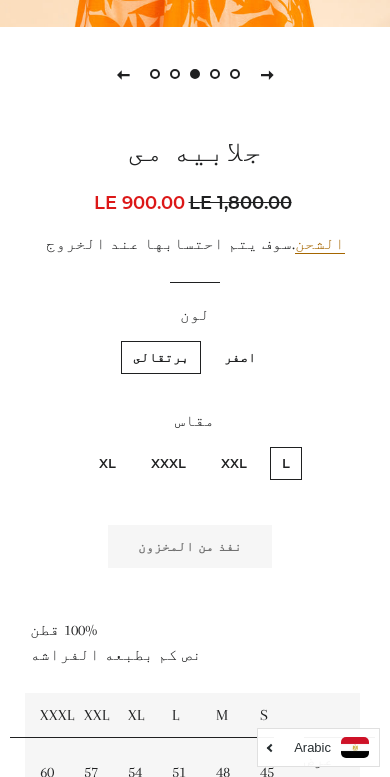 click on "XXL" at bounding box center (234, 463) 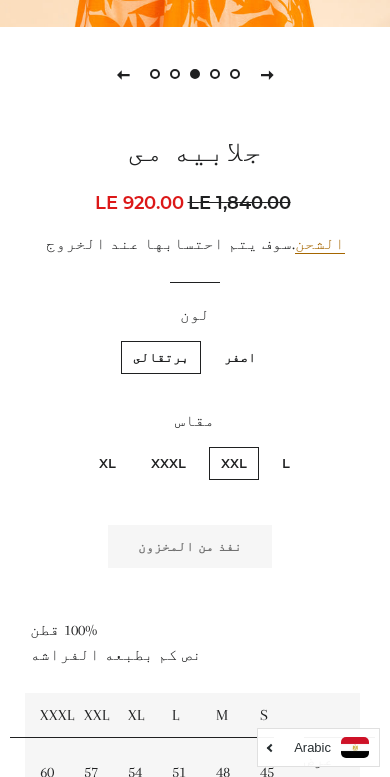 click on "XXXL" at bounding box center [168, 463] 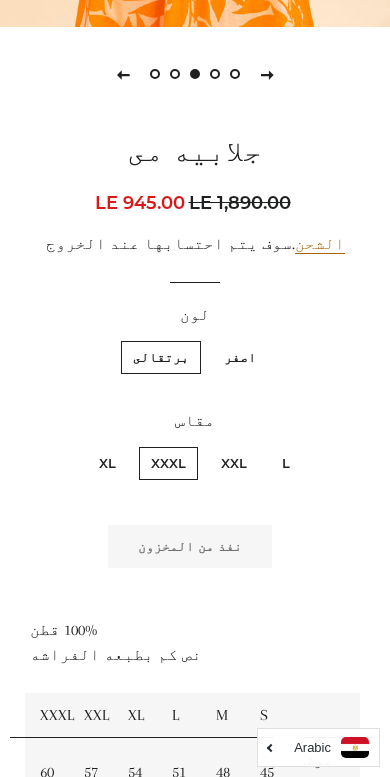 click on "XL" at bounding box center [107, 463] 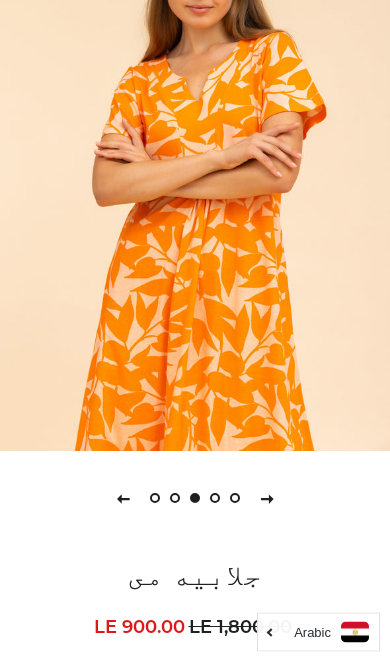 scroll, scrollTop: 240, scrollLeft: 0, axis: vertical 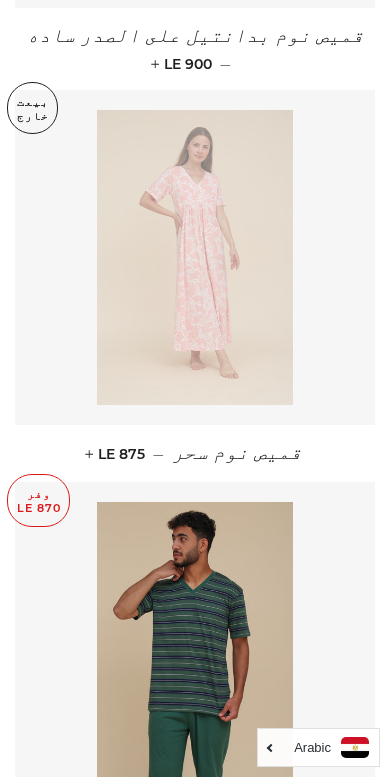click at bounding box center [195, 257] 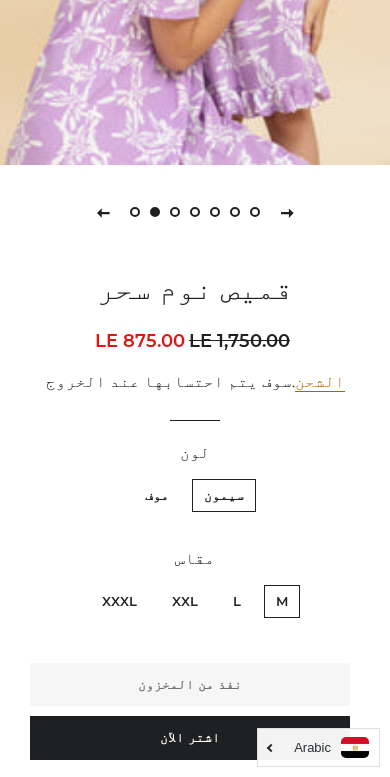 scroll, scrollTop: 633, scrollLeft: 0, axis: vertical 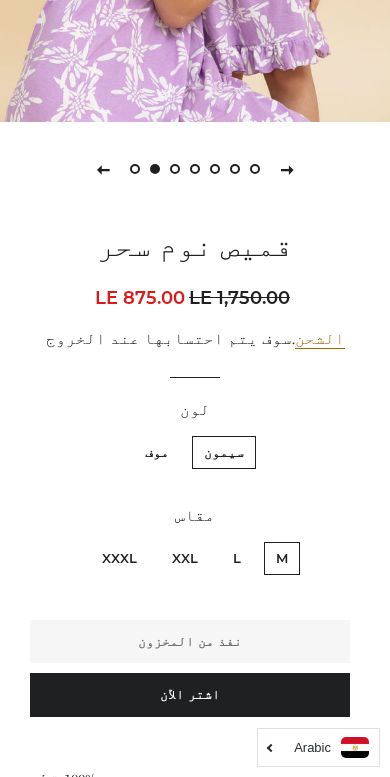click on "موف" at bounding box center [157, 452] 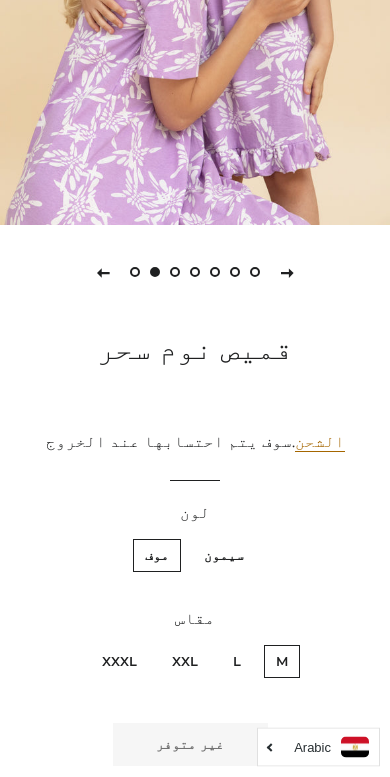 scroll, scrollTop: 541, scrollLeft: 0, axis: vertical 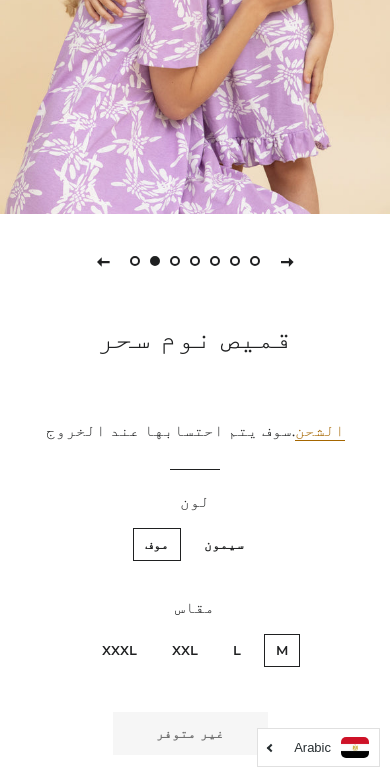 click on "سيمون" at bounding box center [224, 544] 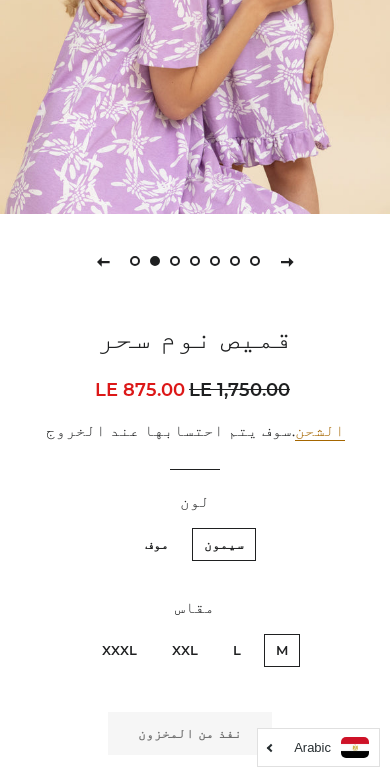 click on "L" at bounding box center (237, 650) 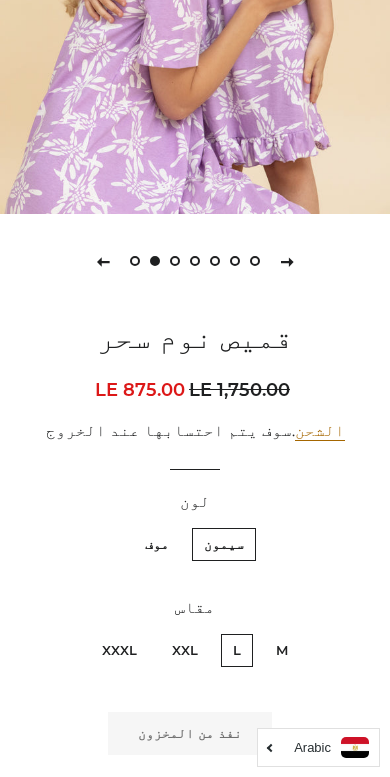 click on "XXL" at bounding box center [185, 650] 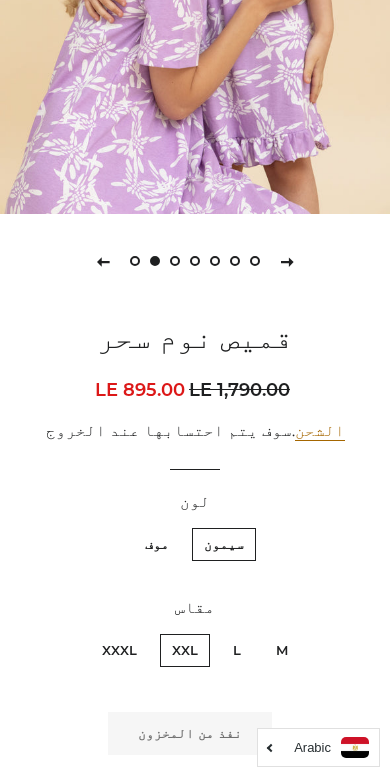 click on "XXXL" at bounding box center (119, 650) 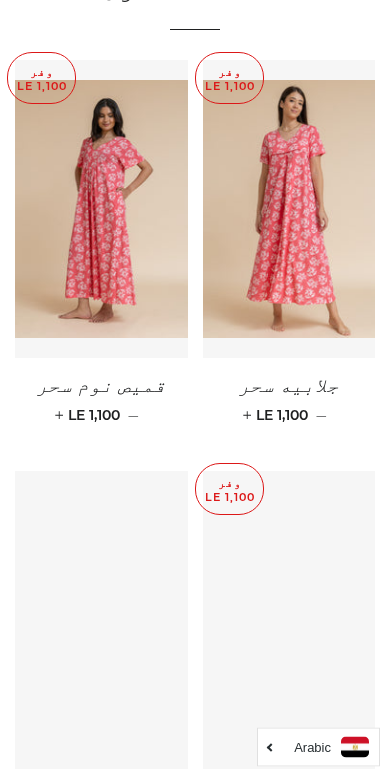 scroll, scrollTop: 1781, scrollLeft: 0, axis: vertical 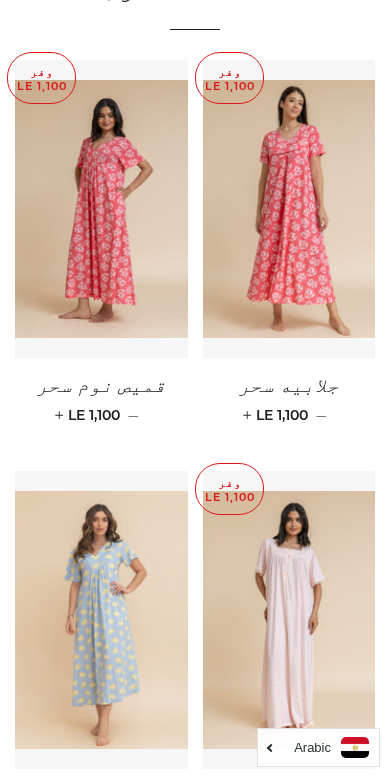click at bounding box center (101, 209) 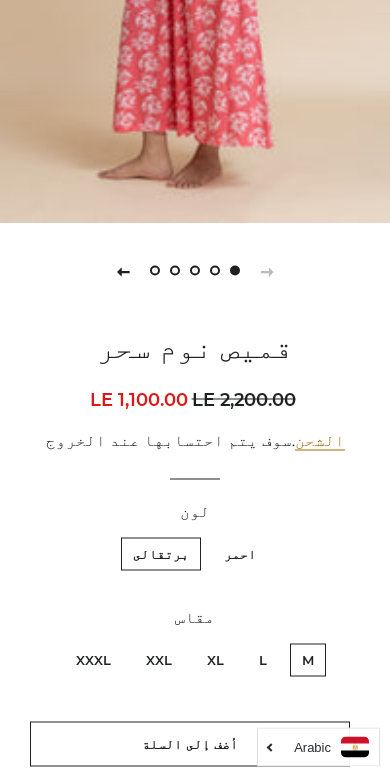 scroll, scrollTop: 533, scrollLeft: 0, axis: vertical 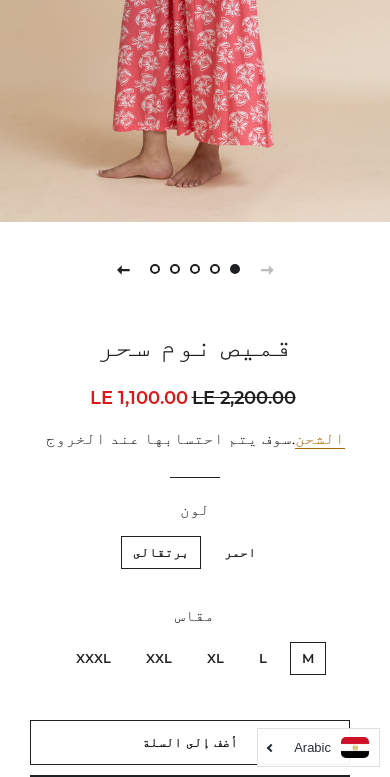 click on "L" at bounding box center (263, 658) 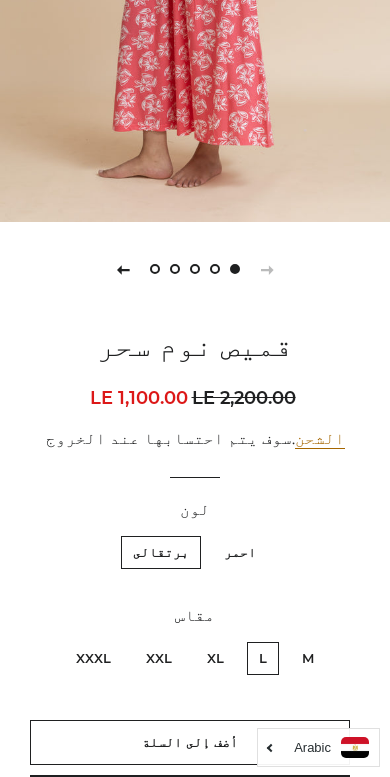 click on "اشتر الآن" at bounding box center [190, 797] 